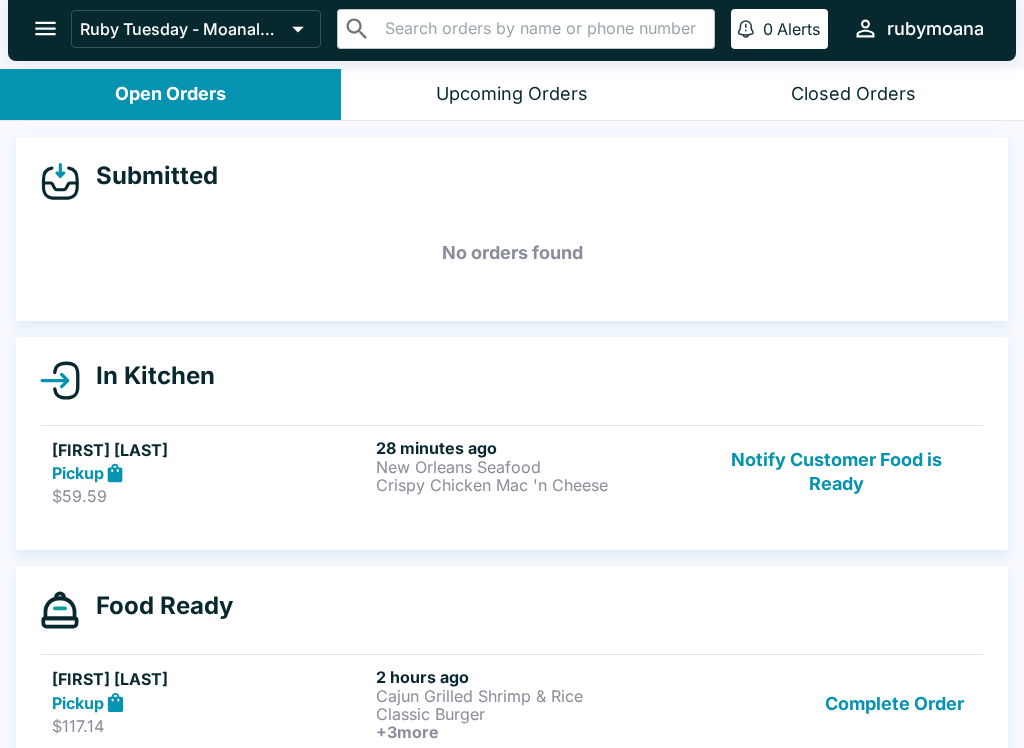 scroll, scrollTop: 0, scrollLeft: 0, axis: both 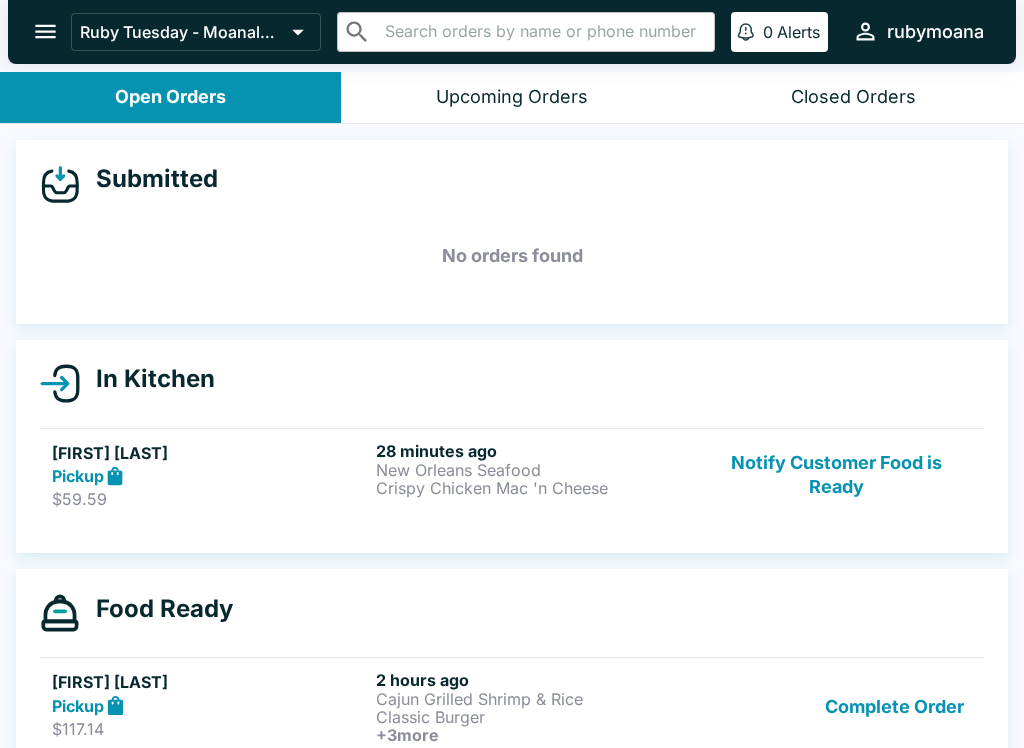 click on "Upcoming Orders" at bounding box center [511, 97] 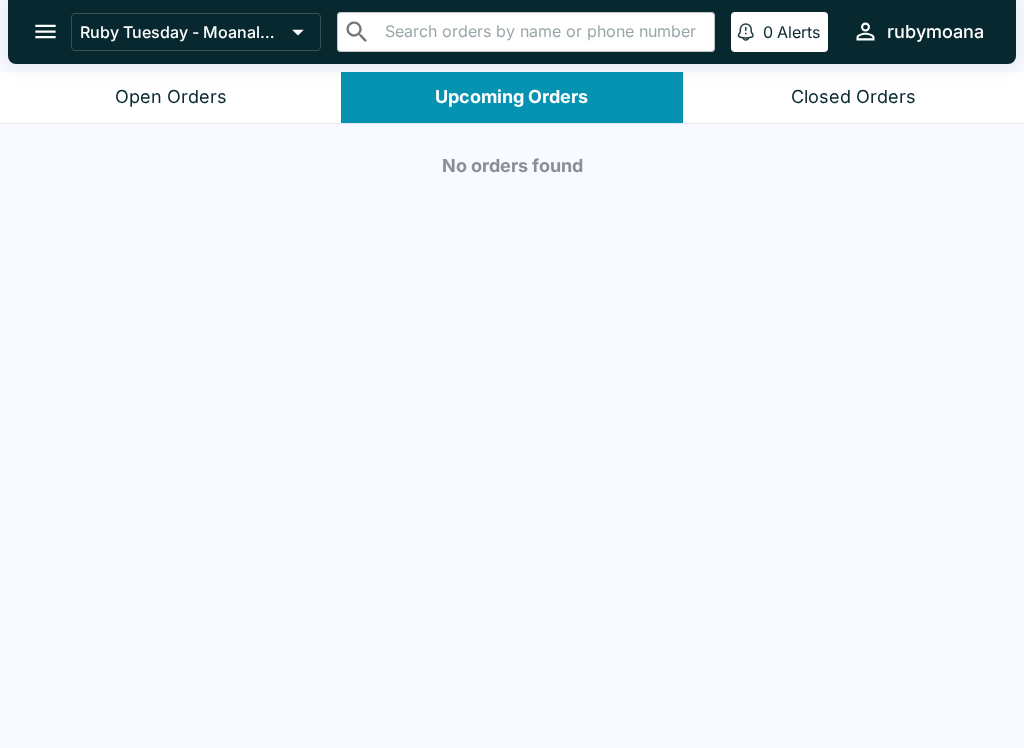 click on "Open Orders" at bounding box center [170, 97] 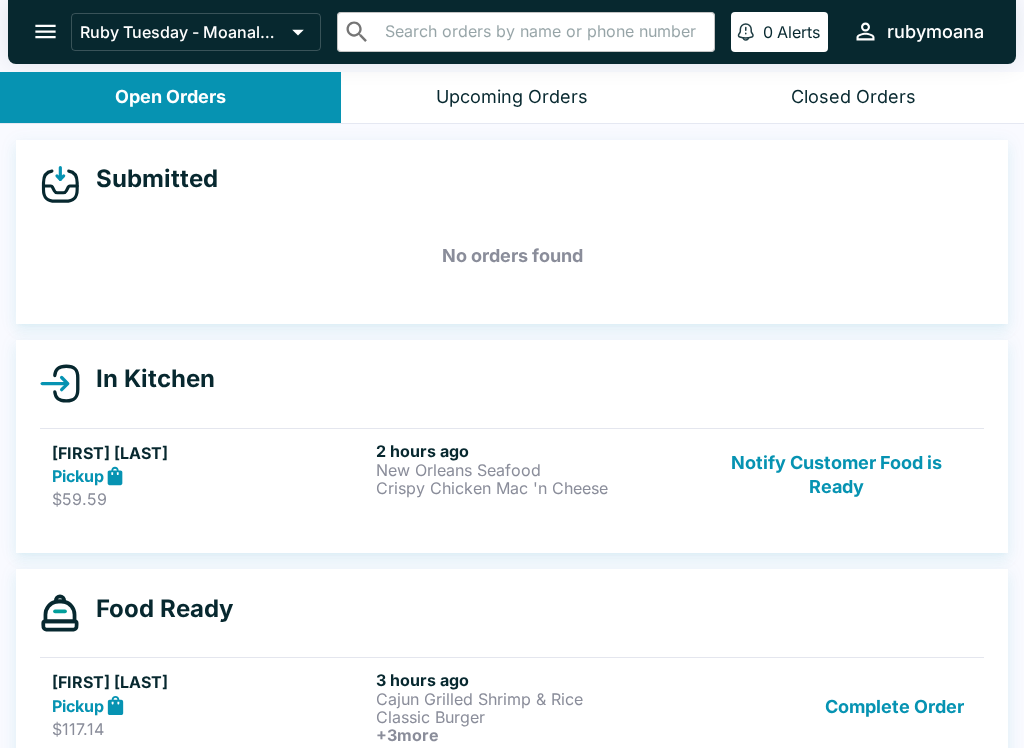 scroll, scrollTop: 0, scrollLeft: 0, axis: both 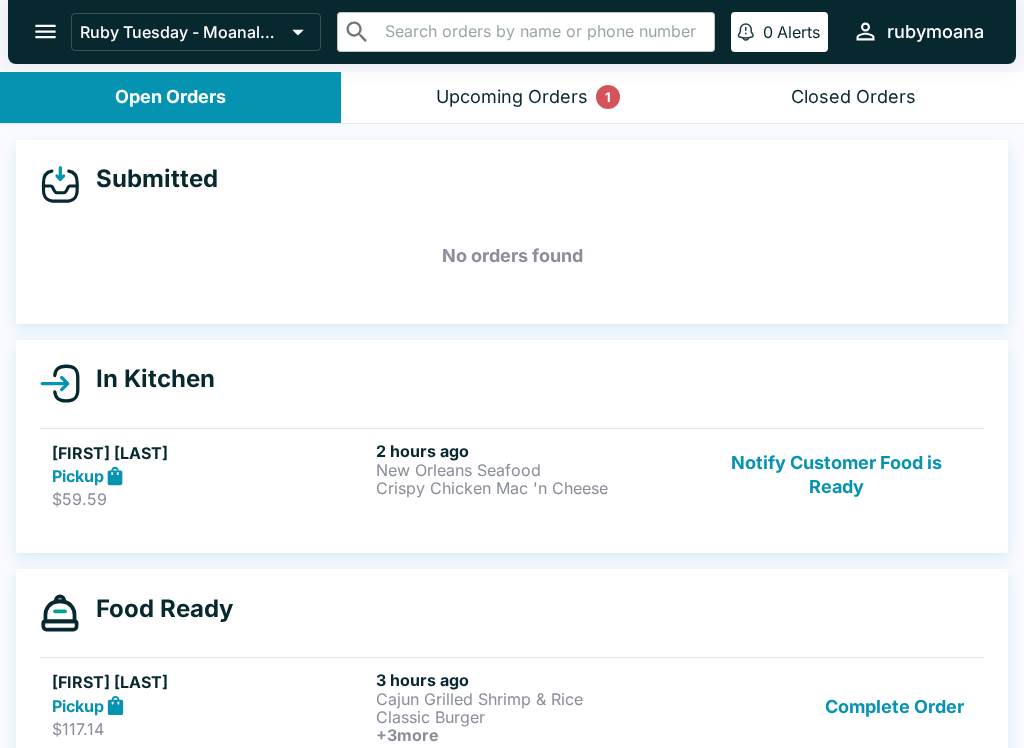 click on "Upcoming Orders 1" at bounding box center [511, 97] 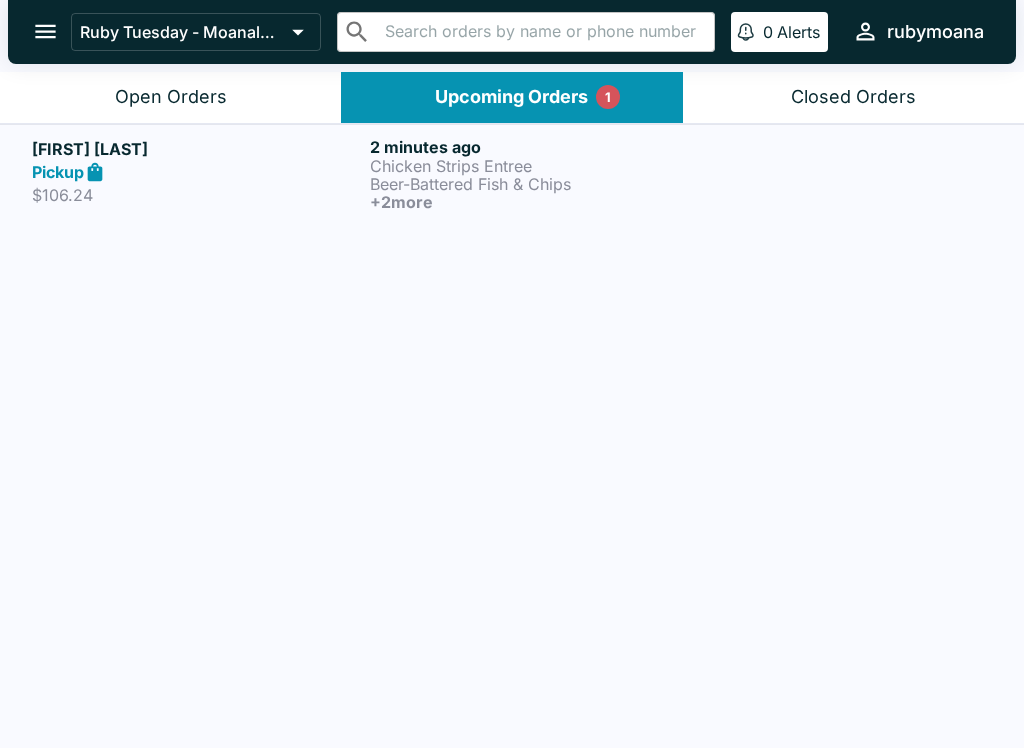 click on "[FIRST] [LAST] [NUMBER] [TIME] ago Chicken Strips Entree Beer-Battered Fish & Chips + 2  more" at bounding box center [512, 173] 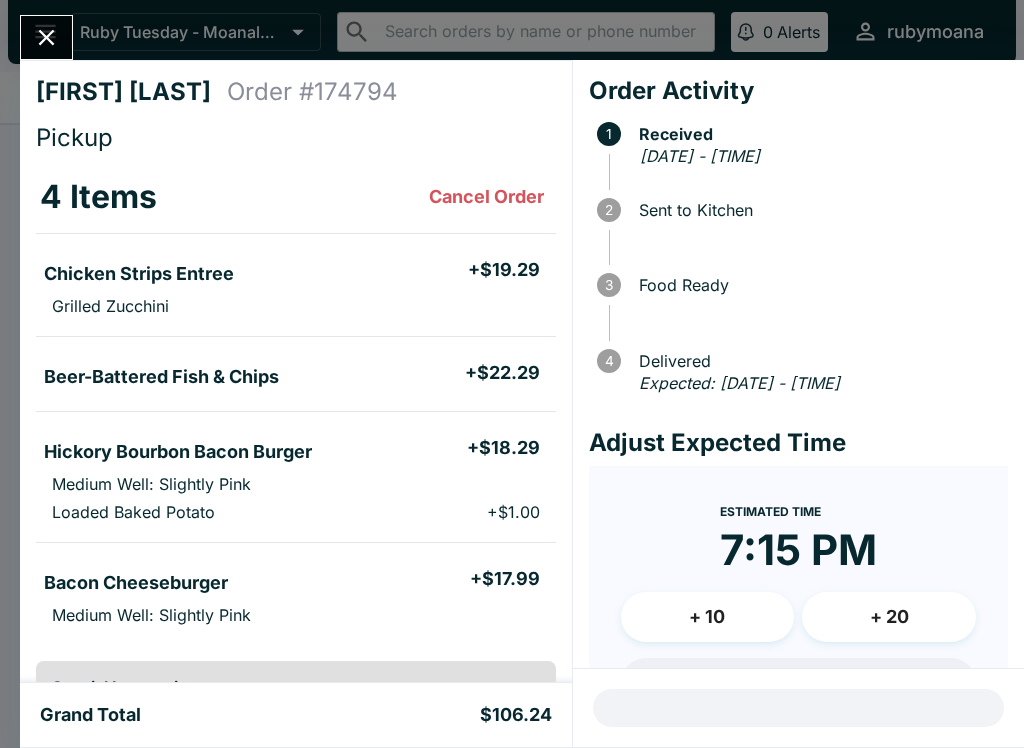 scroll, scrollTop: 0, scrollLeft: 0, axis: both 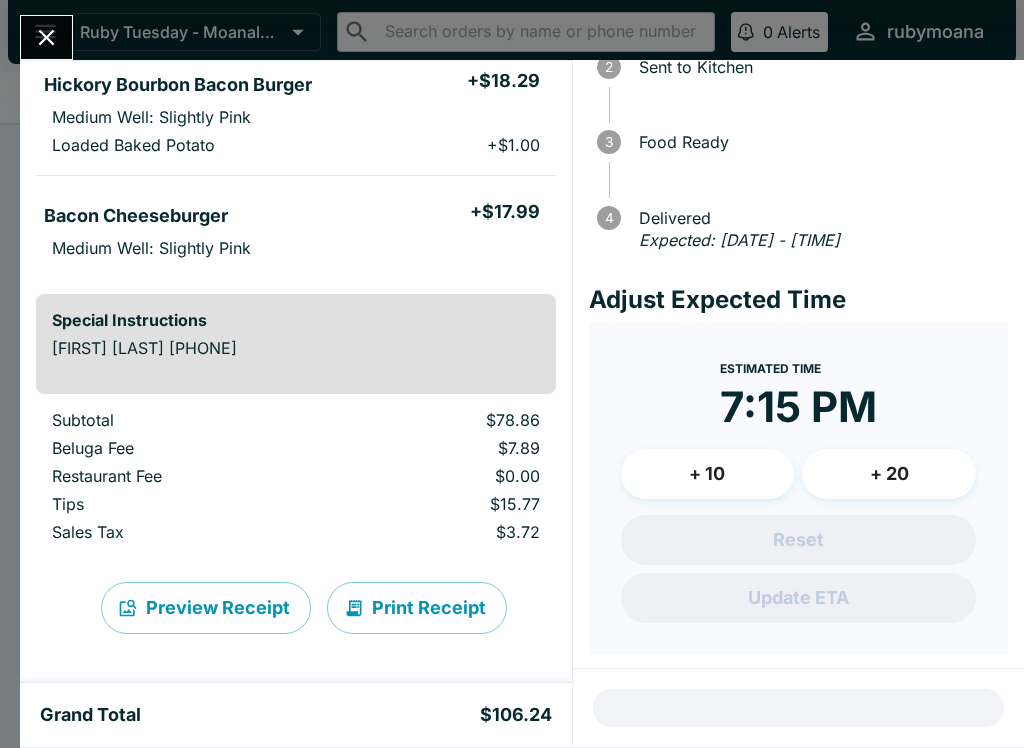 click 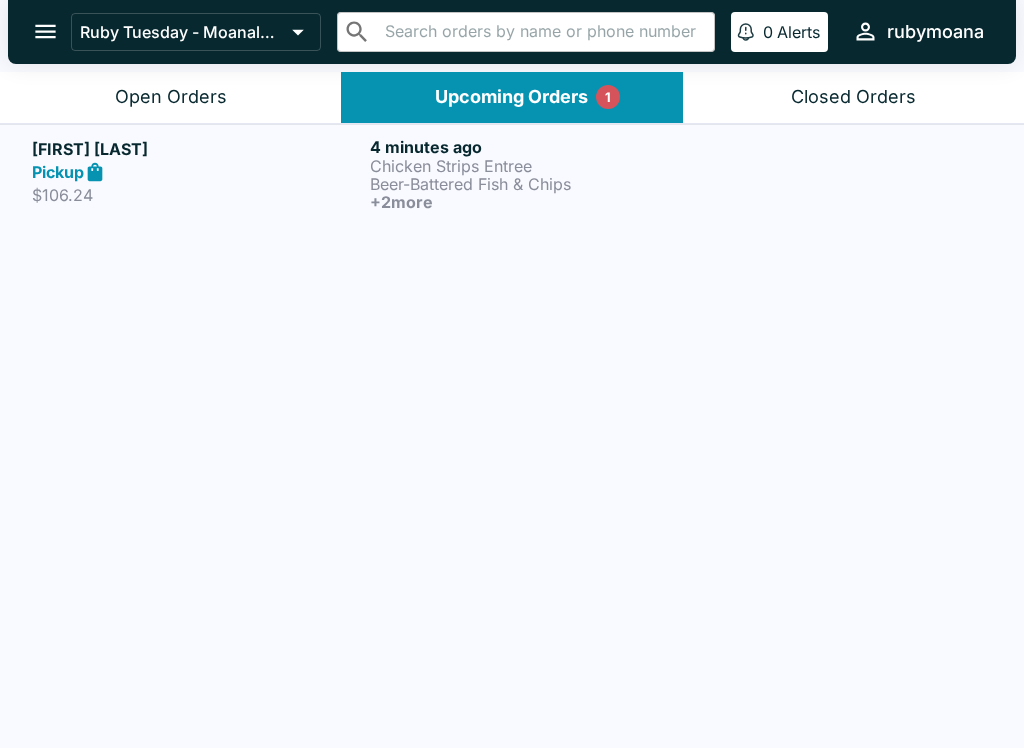 click on "Open Orders" at bounding box center [170, 97] 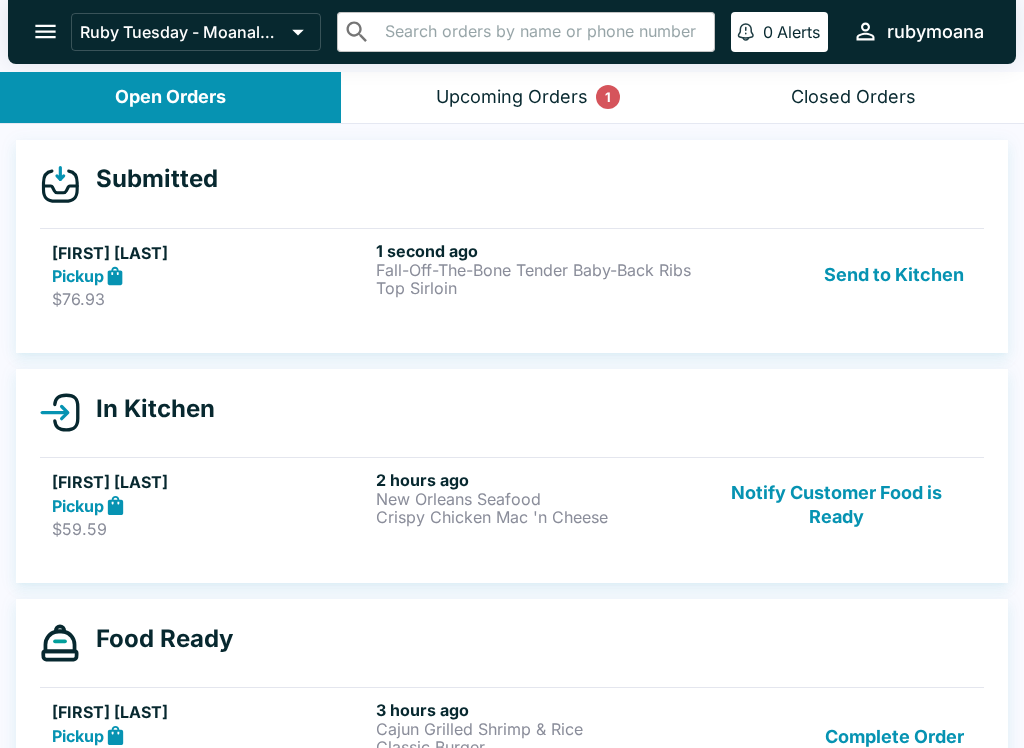 scroll, scrollTop: 0, scrollLeft: 0, axis: both 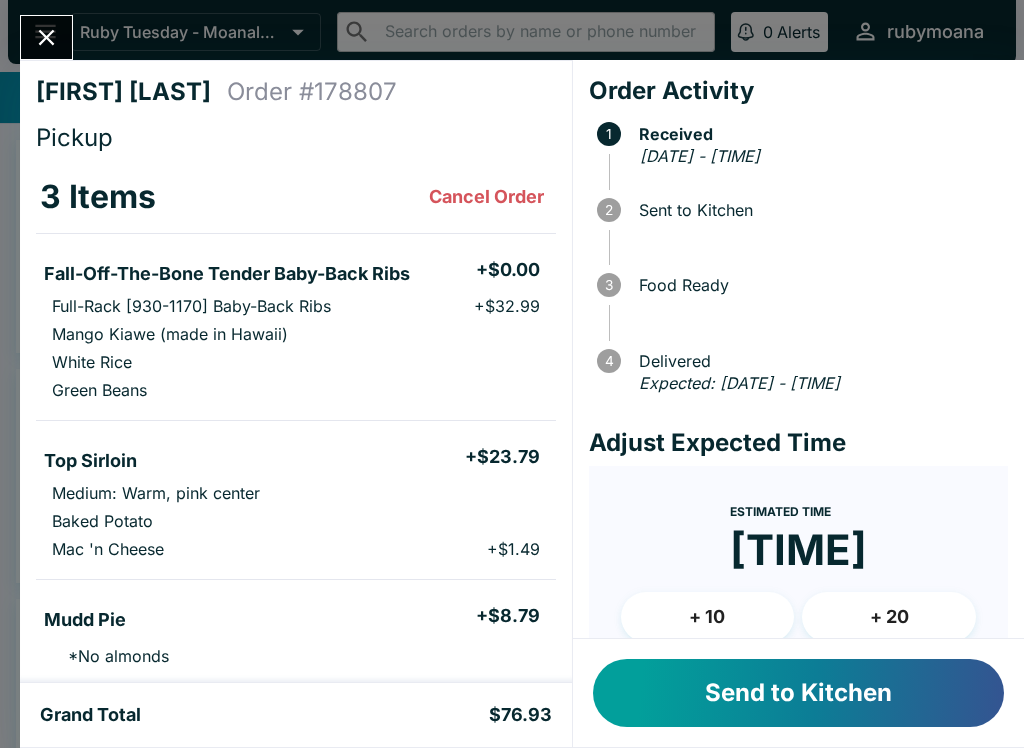 click on "Send to Kitchen" at bounding box center (798, 693) 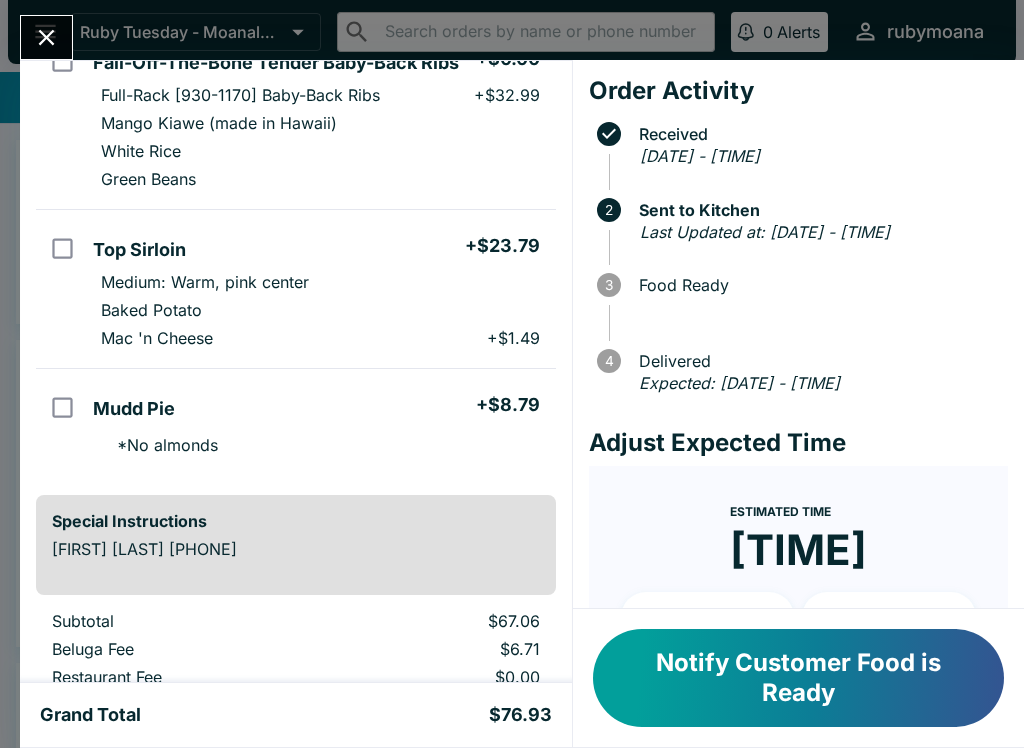 scroll, scrollTop: 205, scrollLeft: 0, axis: vertical 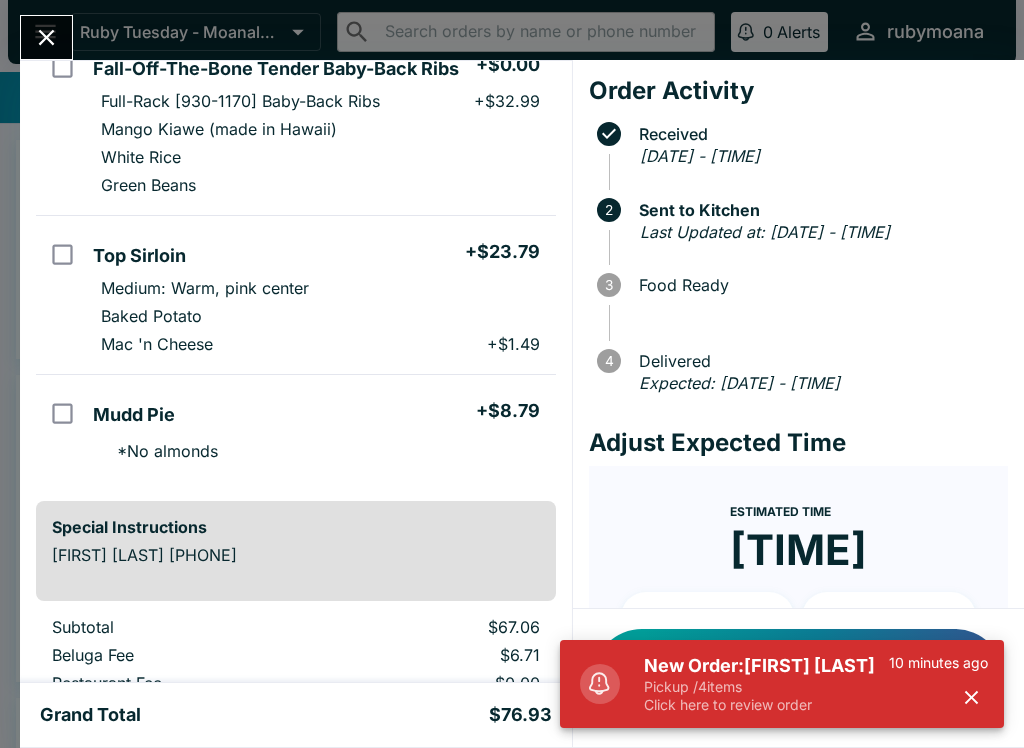 click on "10 minutes ago" at bounding box center (938, 684) 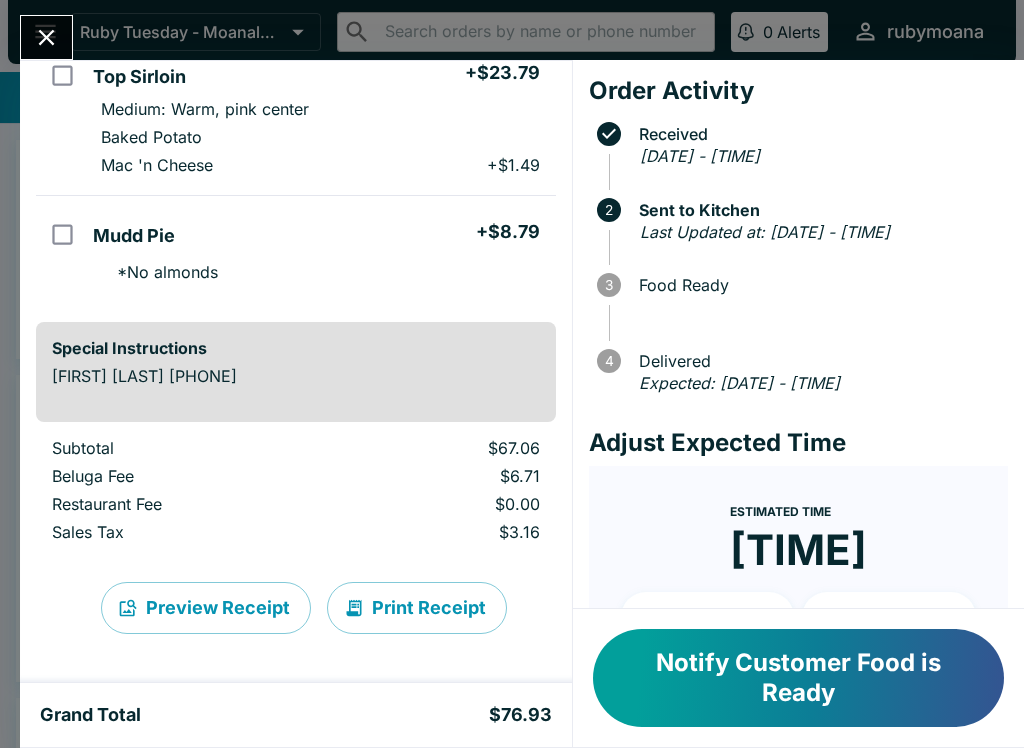 scroll, scrollTop: 384, scrollLeft: 0, axis: vertical 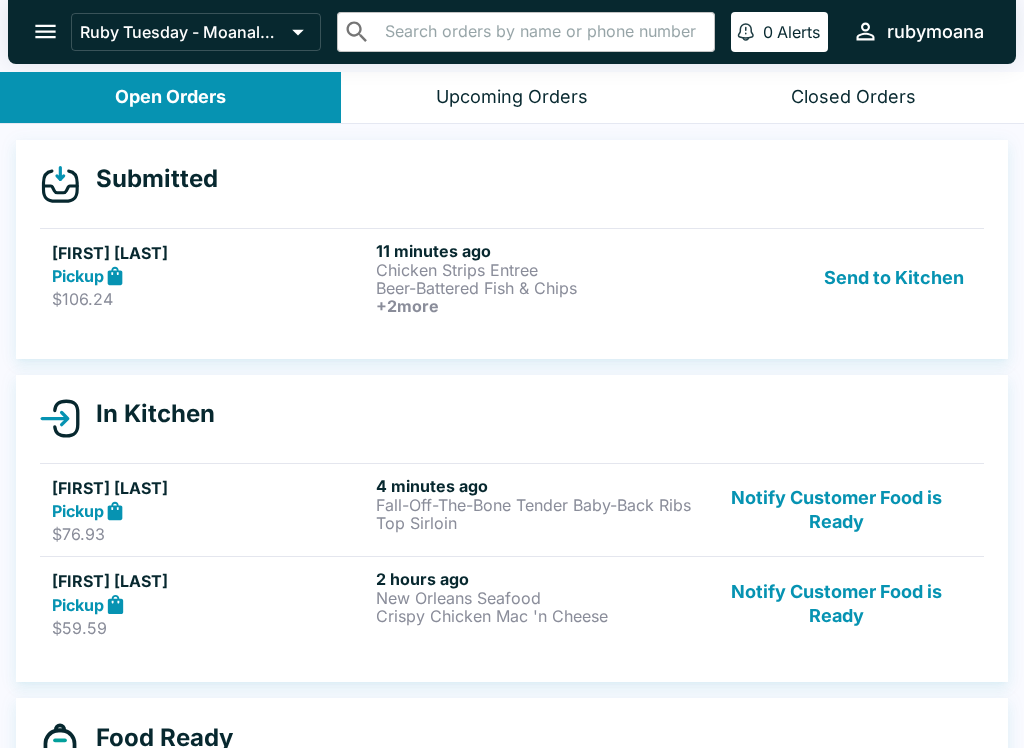 click on "Chicken Strips Entree" at bounding box center (534, 270) 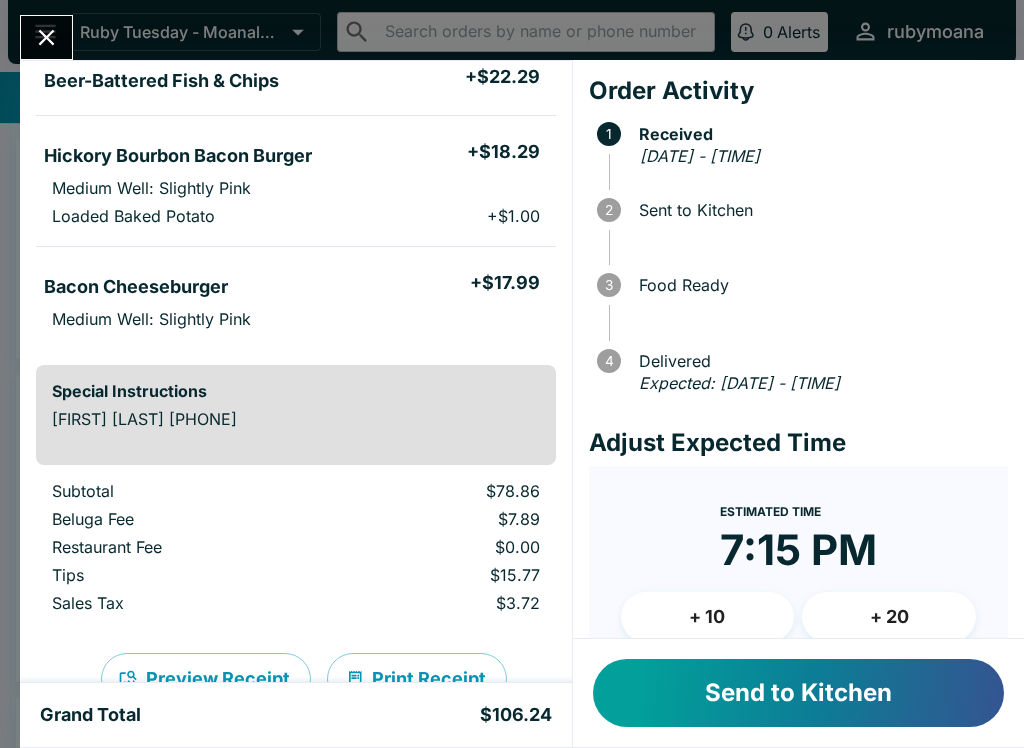 scroll, scrollTop: 297, scrollLeft: 0, axis: vertical 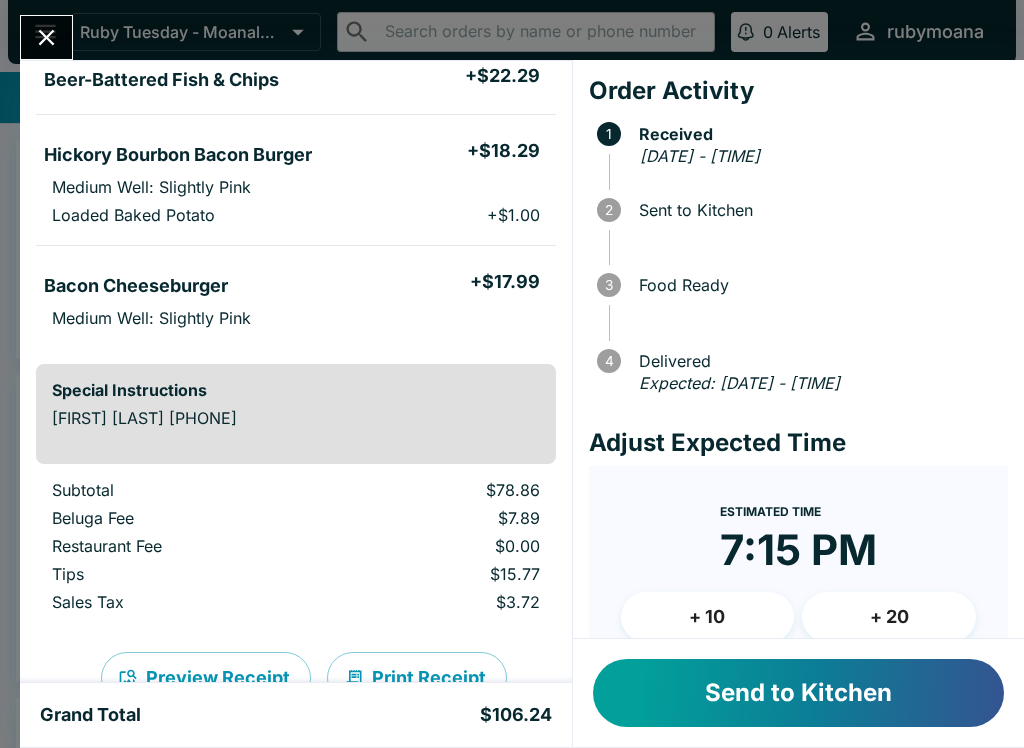 click on "Send to Kitchen" at bounding box center (798, 693) 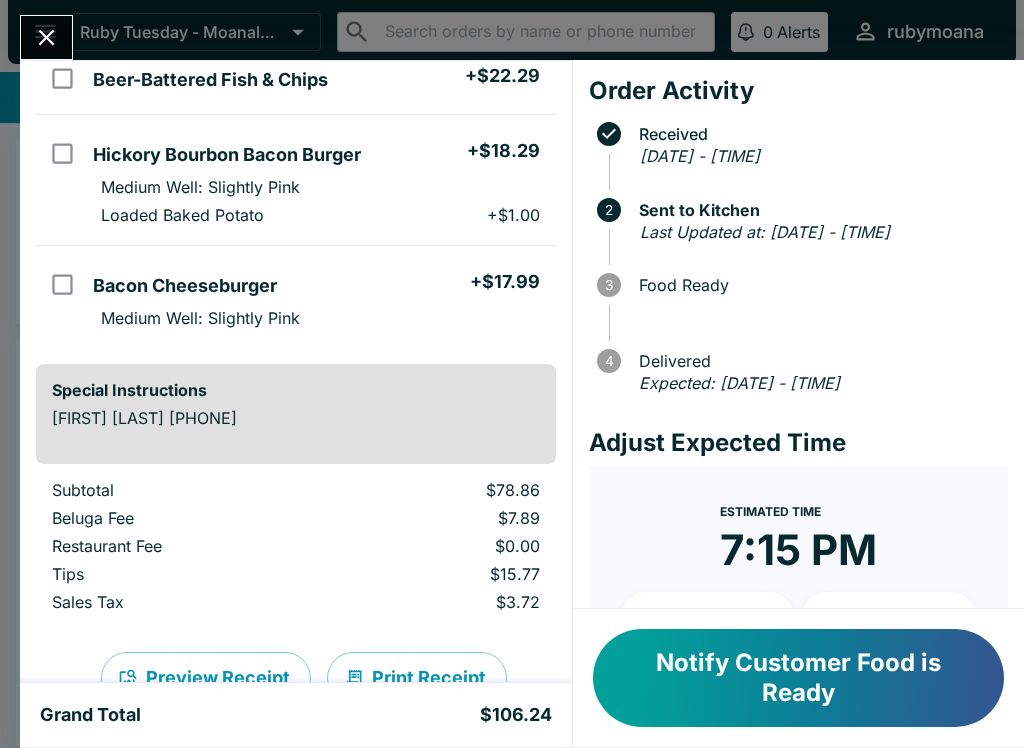 click 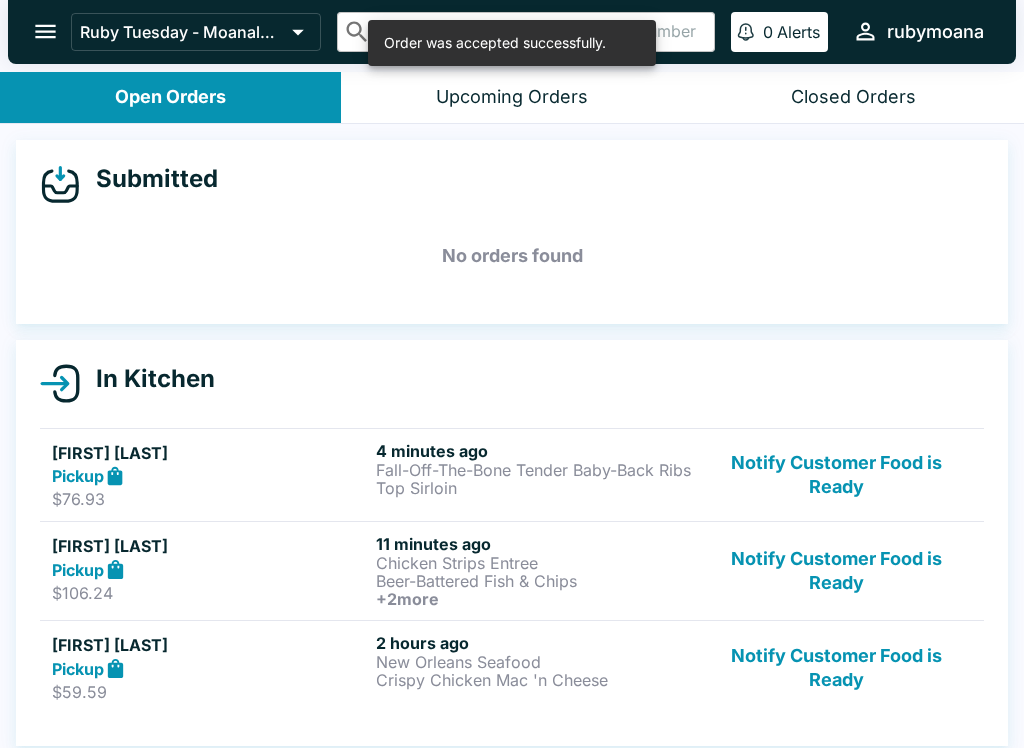 scroll, scrollTop: 74, scrollLeft: 0, axis: vertical 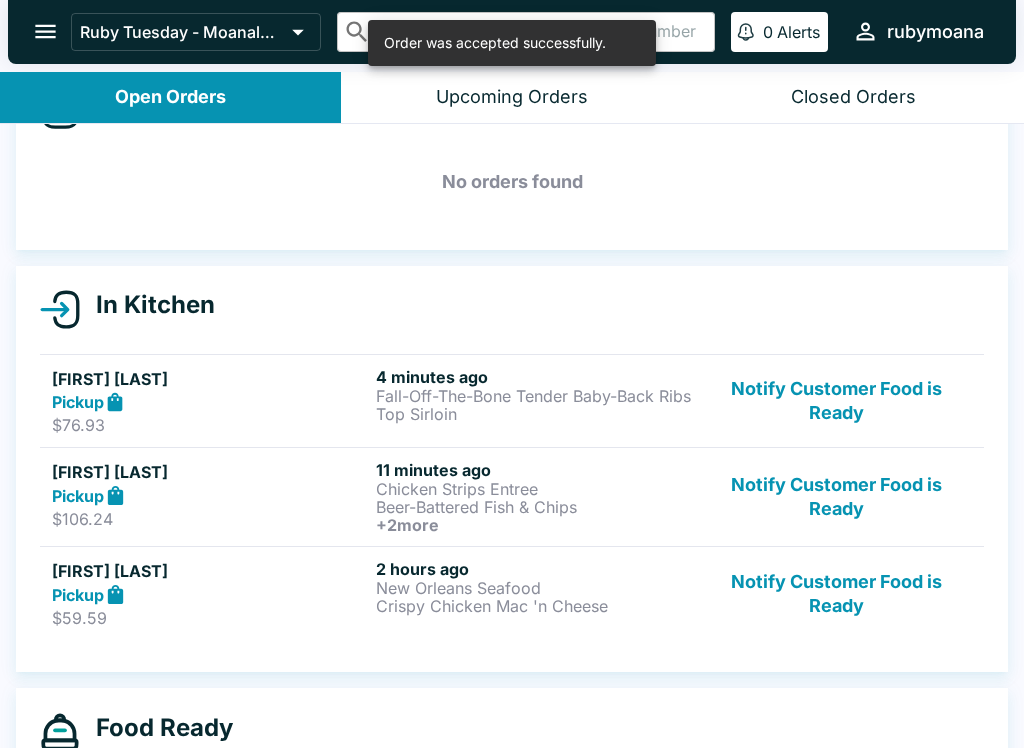 click on "Fall-Off-The-Bone Tender Baby-Back Ribs" at bounding box center [534, 396] 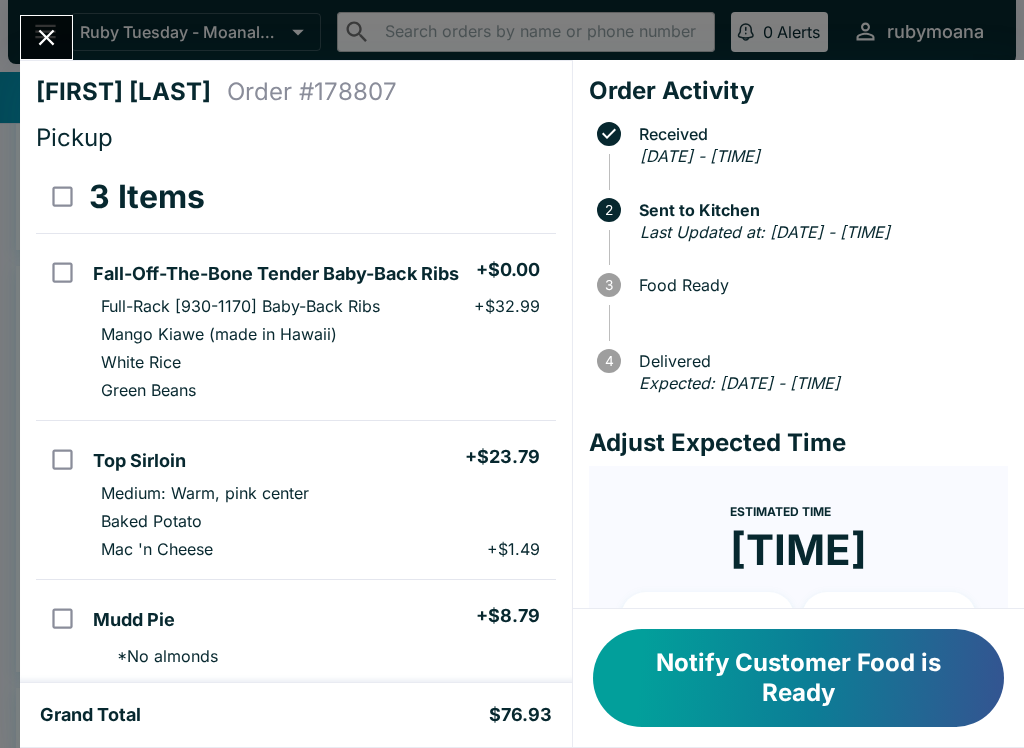 scroll, scrollTop: 0, scrollLeft: 0, axis: both 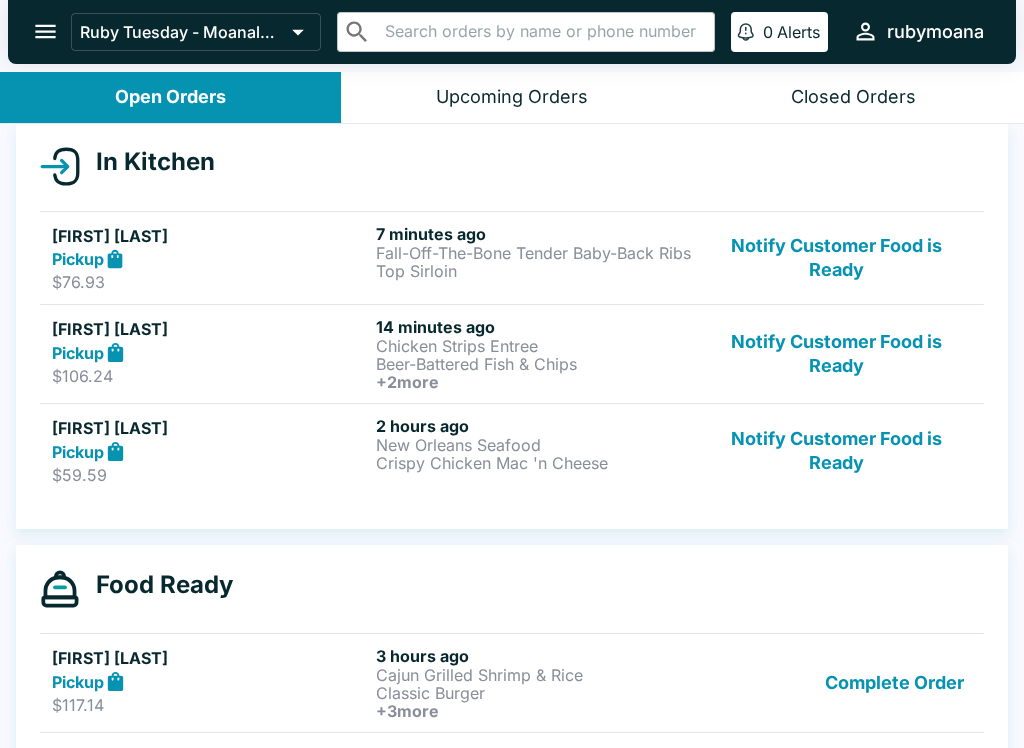 click on "New Orleans Seafood" at bounding box center [534, 445] 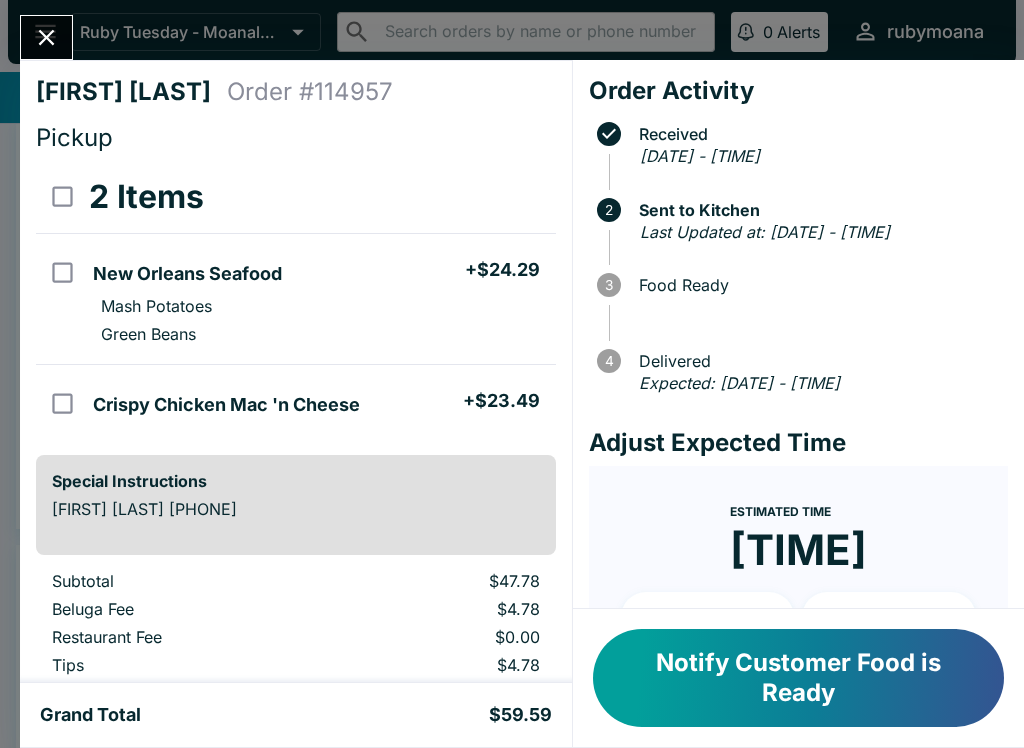 scroll, scrollTop: 0, scrollLeft: 0, axis: both 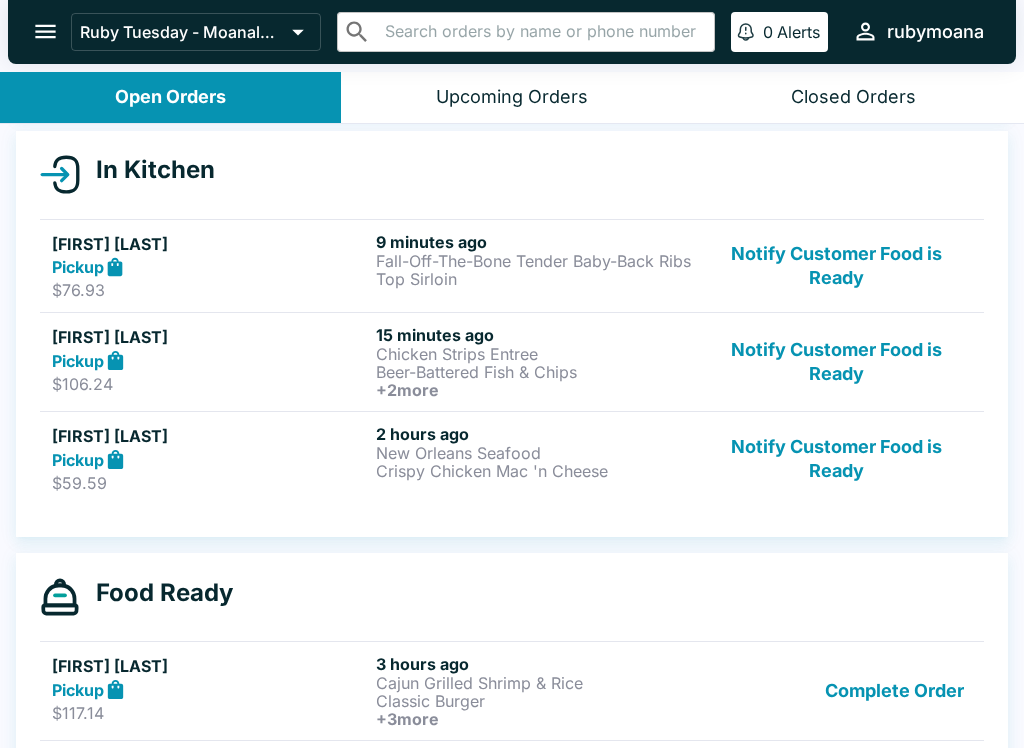 click on "Beer-Battered Fish & Chips" at bounding box center (534, 372) 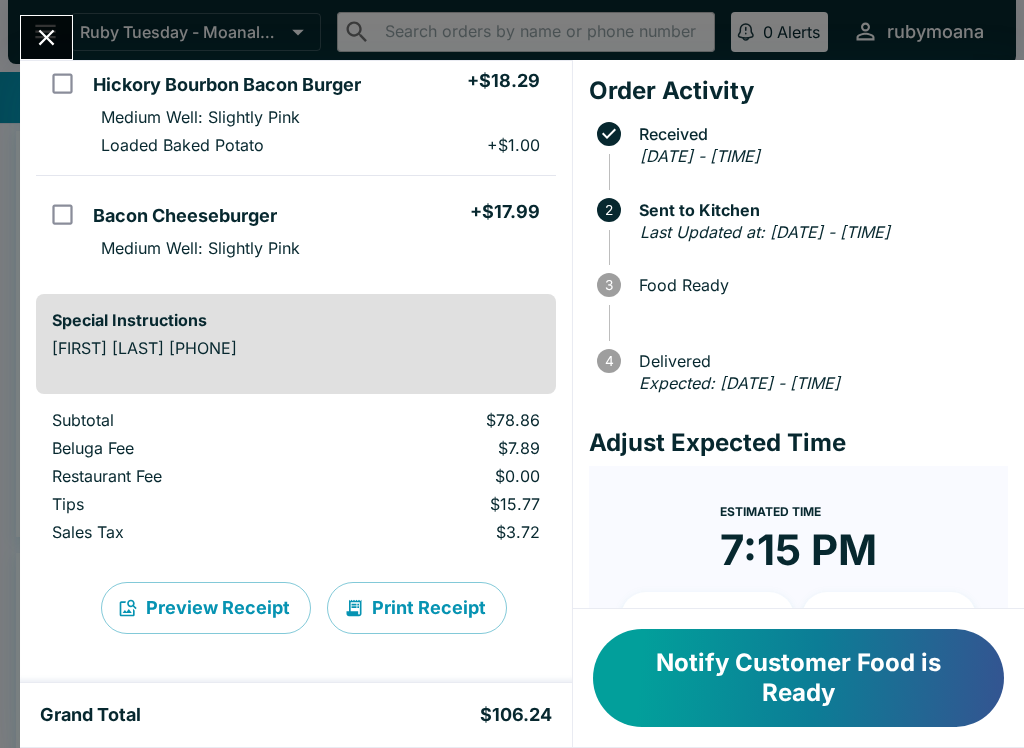 scroll, scrollTop: 367, scrollLeft: 0, axis: vertical 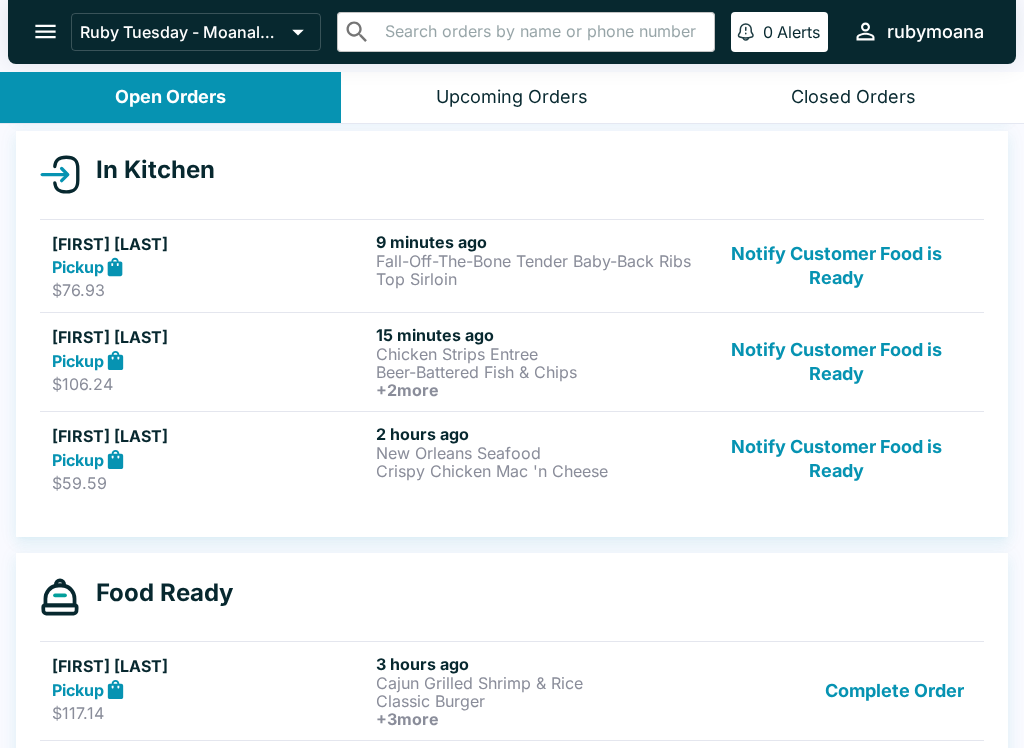 click on "Fall-Off-The-Bone Tender Baby-Back Ribs" at bounding box center (534, 261) 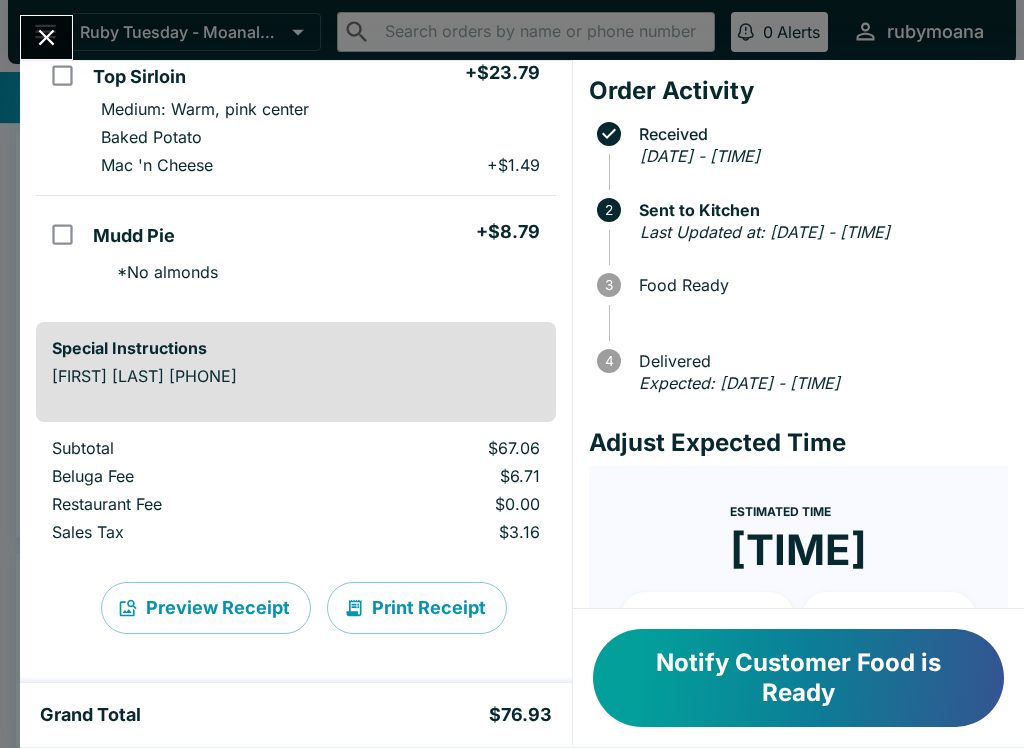 scroll, scrollTop: 0, scrollLeft: 0, axis: both 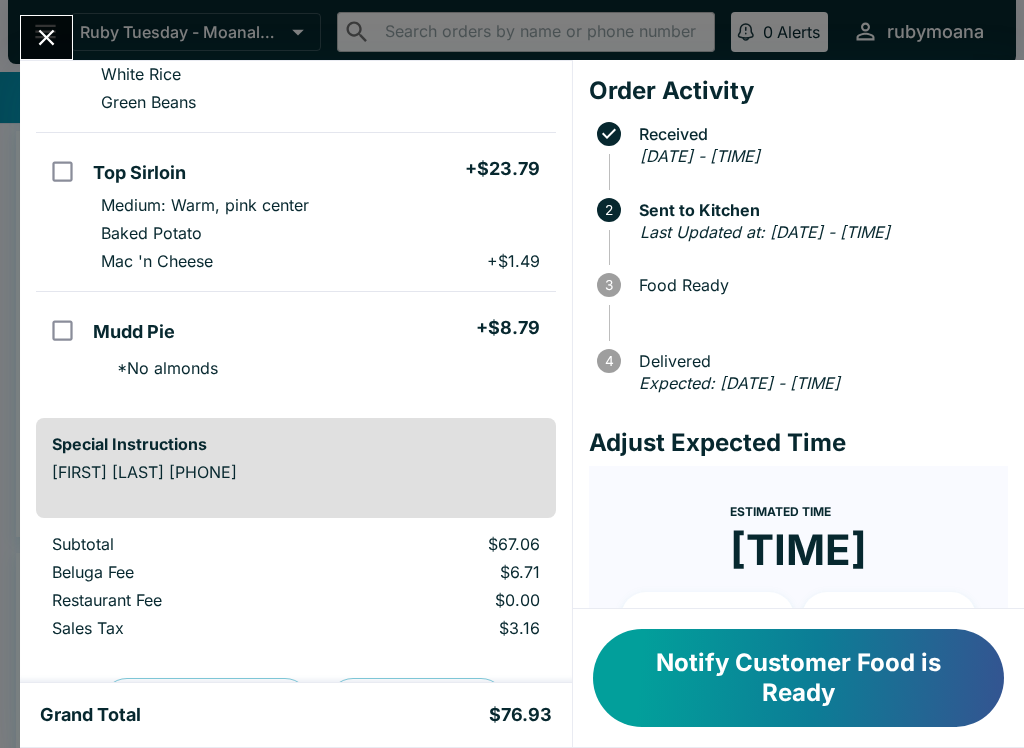 click on "[FIRST] [LAST] Order # [NUMBER] Pickup 3 Items Fall-Off-The-Bone Tender Baby-Back Ribs + $0.00 Full-Rack [NUMBER] Baby-Back Ribs + $ [NUMBER] Medium: Warm, pink center Baked Potato Mac 'n Cheese + $ [NUMBER] Mudd Pie + $ [NUMBER] * No almonds  Special Instructions [FIRST] [LAST] [PHONE] Subtotal $ [NUMBER] Beluga Fee $ [NUMBER] Restaurant Fee $0.00 Sales Tax $ [NUMBER] Preview Receipt Print Receipt Grand Total $ [NUMBER] Order Activity Received [DATE] - [TIME] 2 Sent to Kitchen Last Updated at: [DATE] - [TIME] 3 Food Ready &nbsp; 4 Delivered Expected: [DATE] - [TIME] Adjust Expected Time Estimated Time [TIME] + 10 + 20 Reset Update ETA Notify Customer Food is Ready" at bounding box center [512, 374] 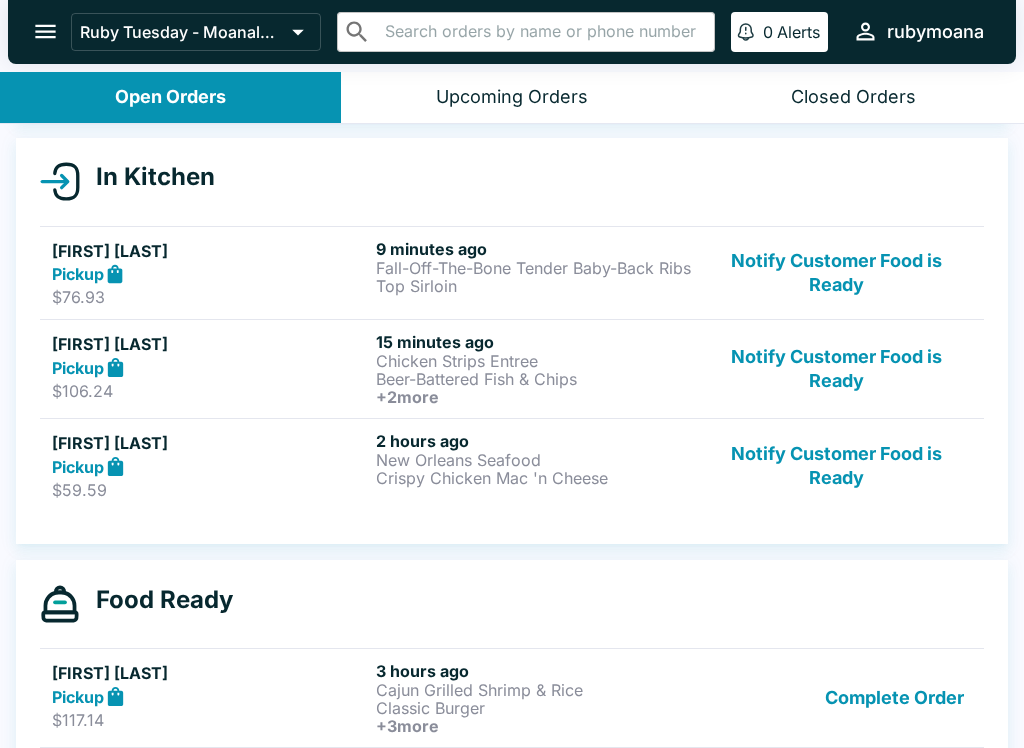 scroll, scrollTop: 192, scrollLeft: 0, axis: vertical 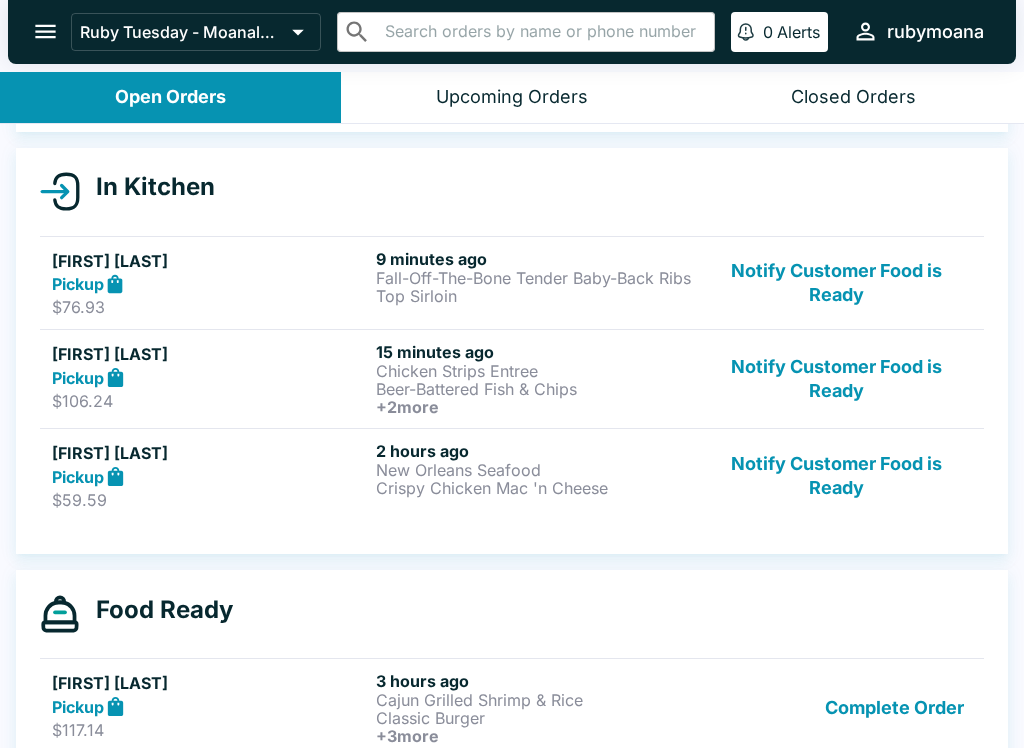 click on "Beer-Battered Fish & Chips" at bounding box center (534, 389) 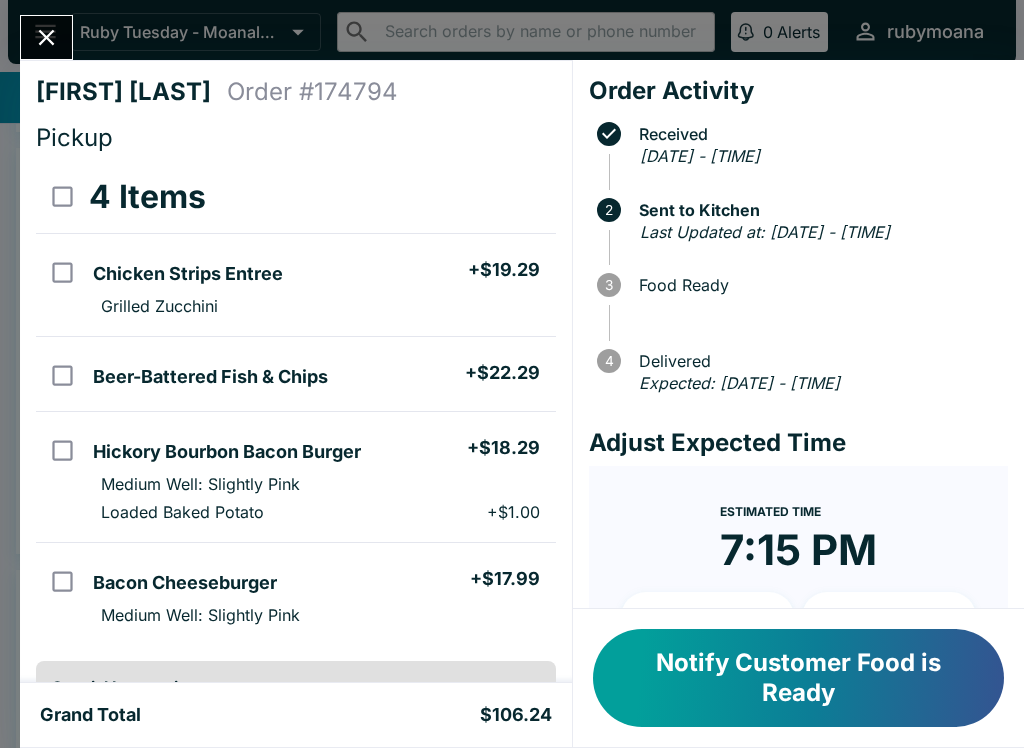 click on "Notify Customer Food is Ready" at bounding box center [798, 678] 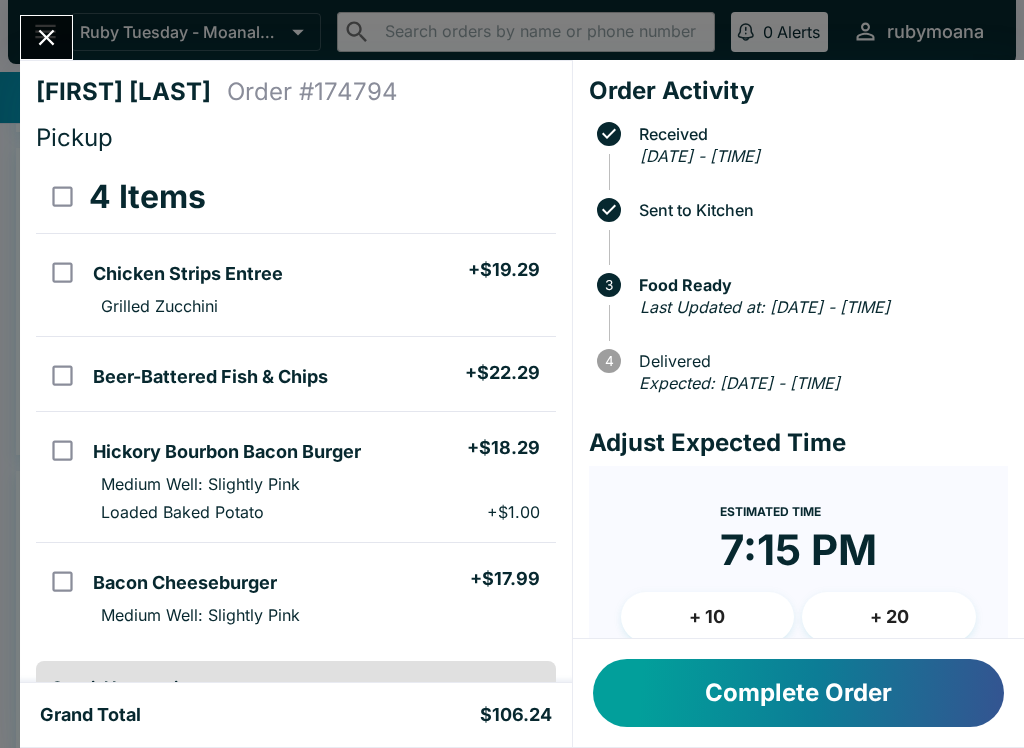 scroll, scrollTop: 0, scrollLeft: 0, axis: both 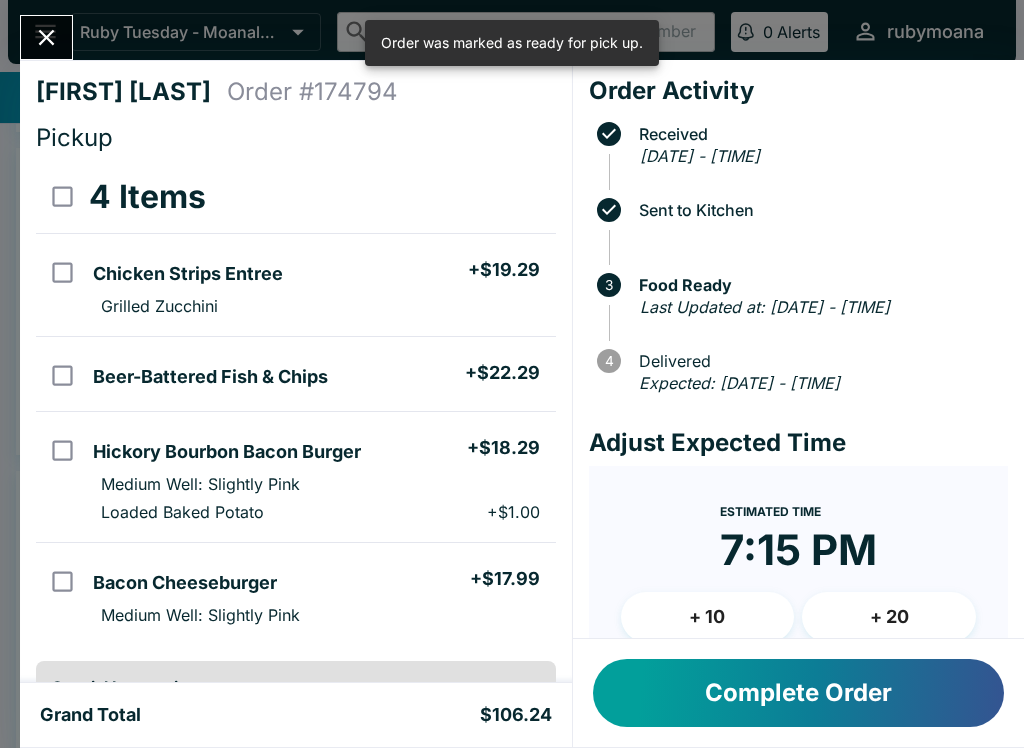 click at bounding box center [46, 37] 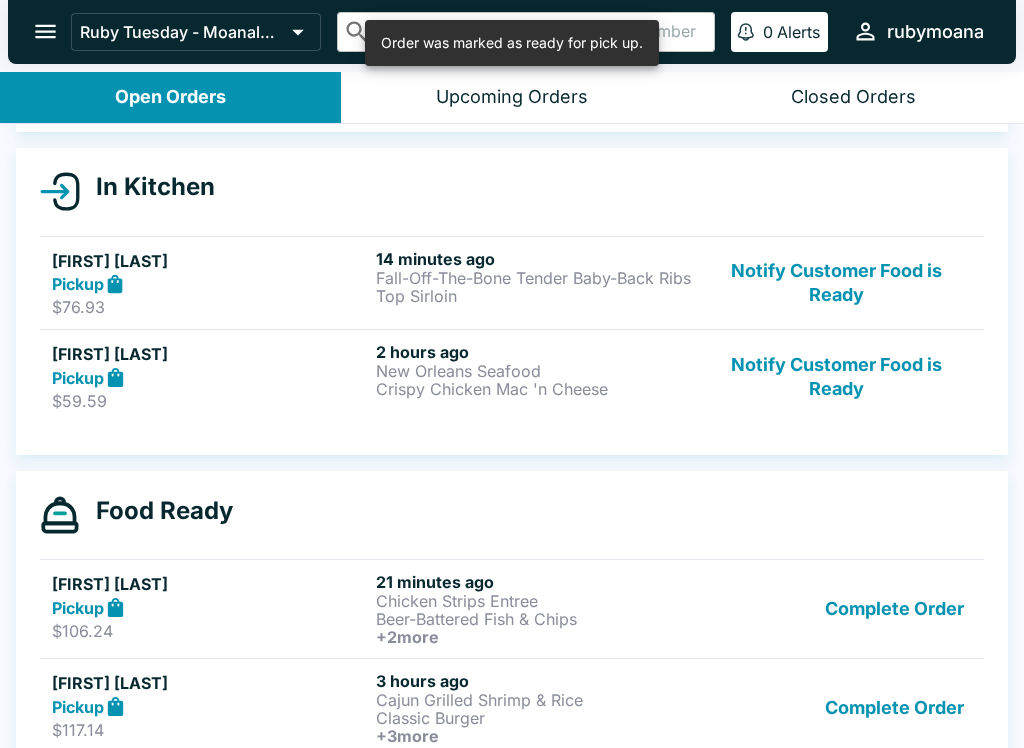 click on "Crispy Chicken Mac 'n Cheese" at bounding box center [534, 389] 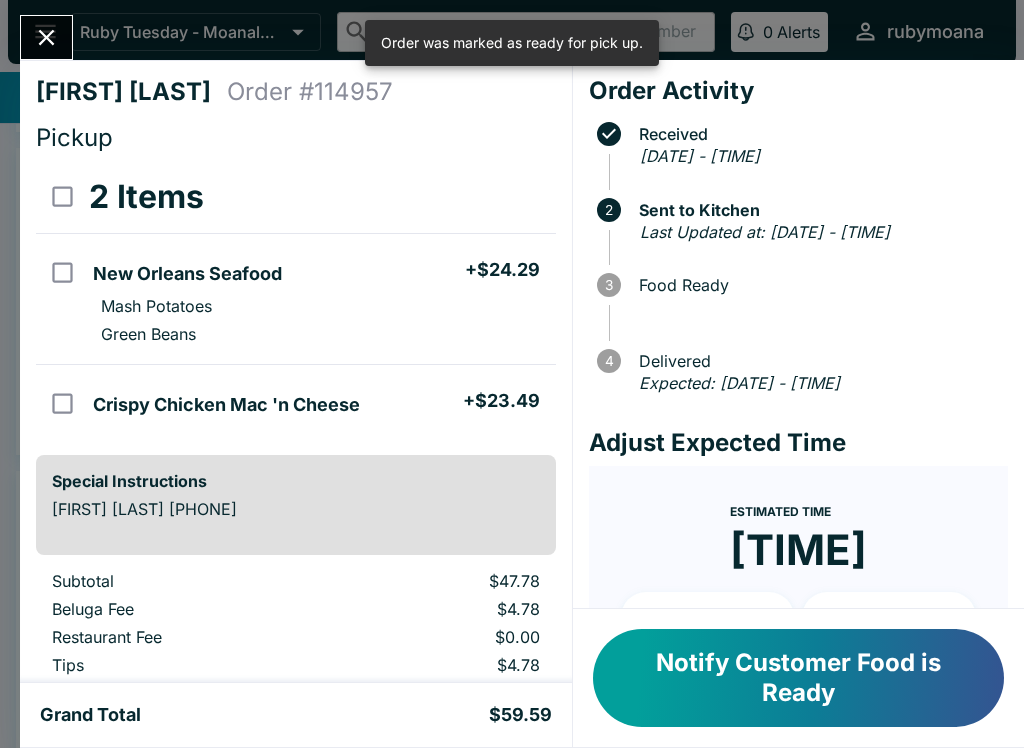 scroll, scrollTop: 0, scrollLeft: 0, axis: both 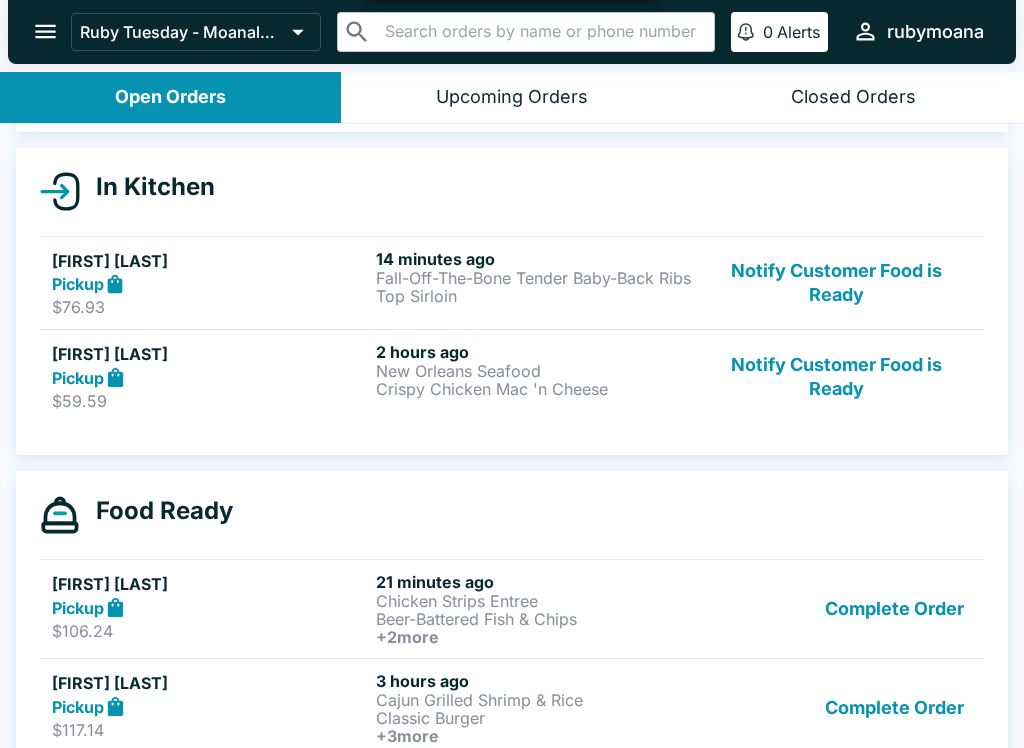 click on "Pickup" at bounding box center (210, 284) 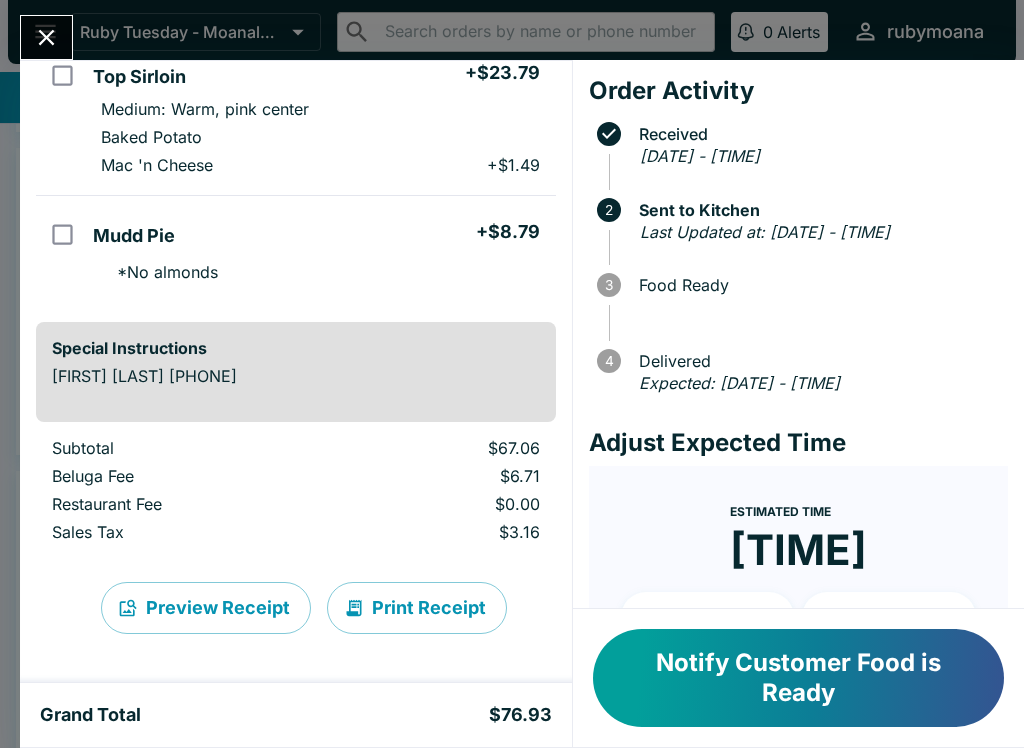 click at bounding box center (46, 37) 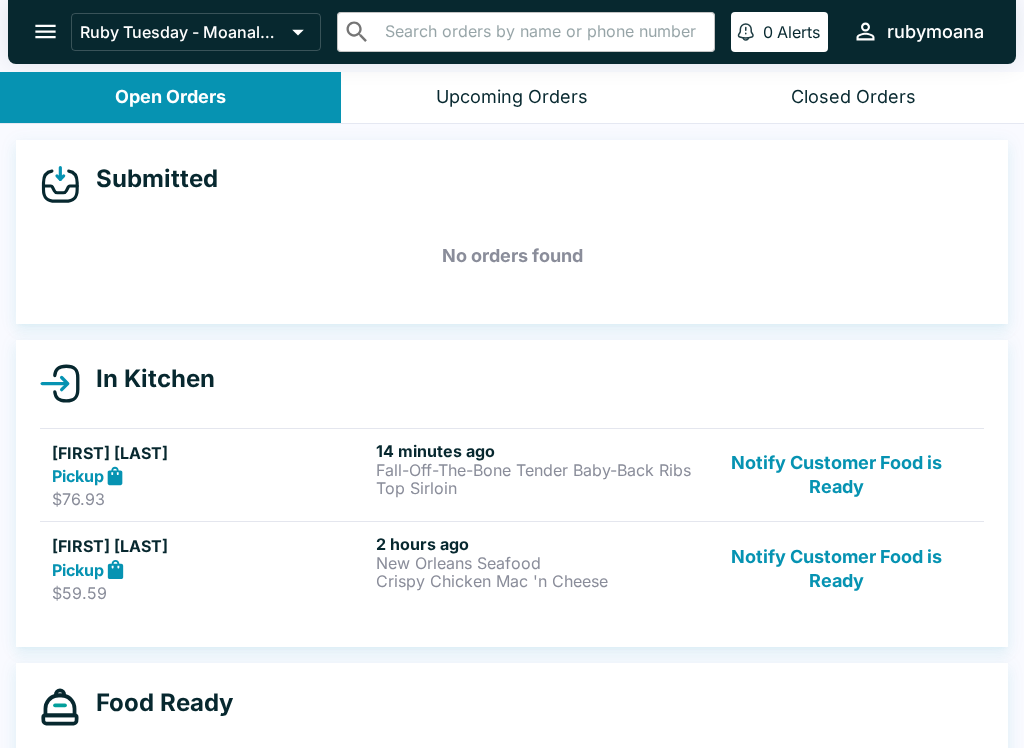 scroll, scrollTop: 0, scrollLeft: 0, axis: both 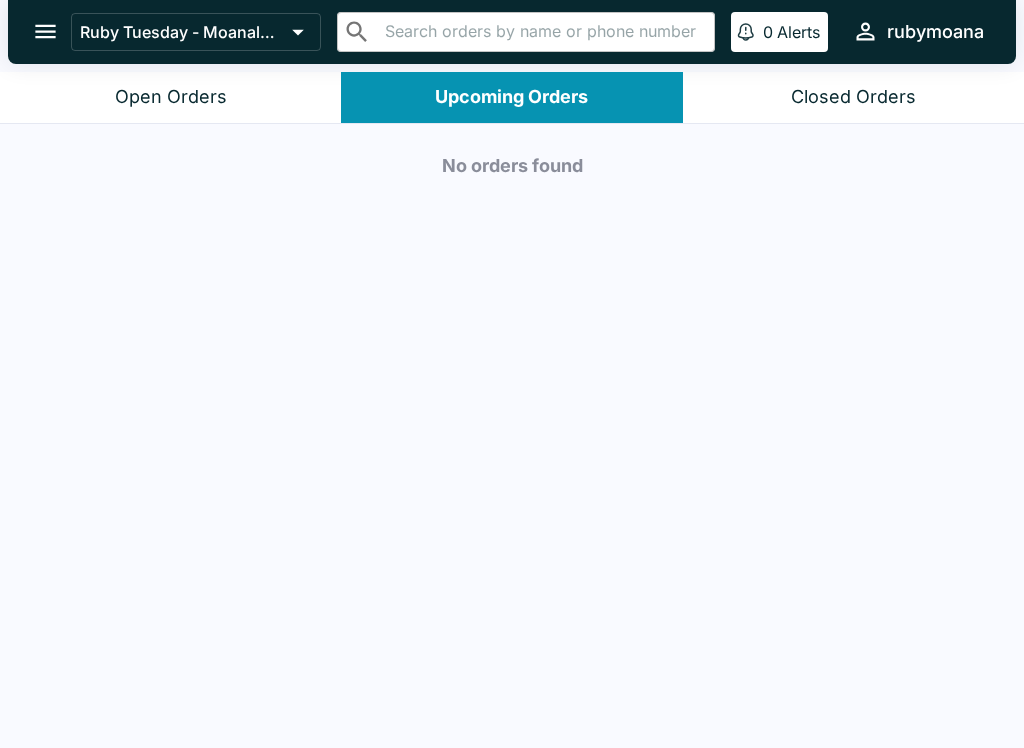 click on "Open Orders" at bounding box center [170, 97] 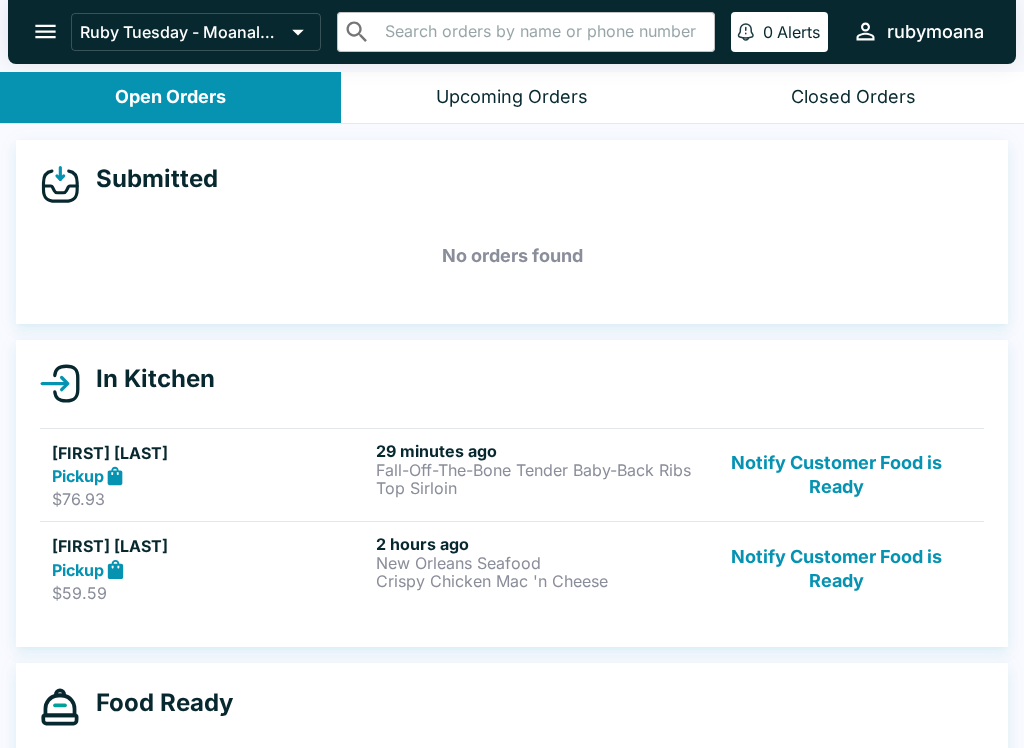 scroll, scrollTop: 0, scrollLeft: 0, axis: both 